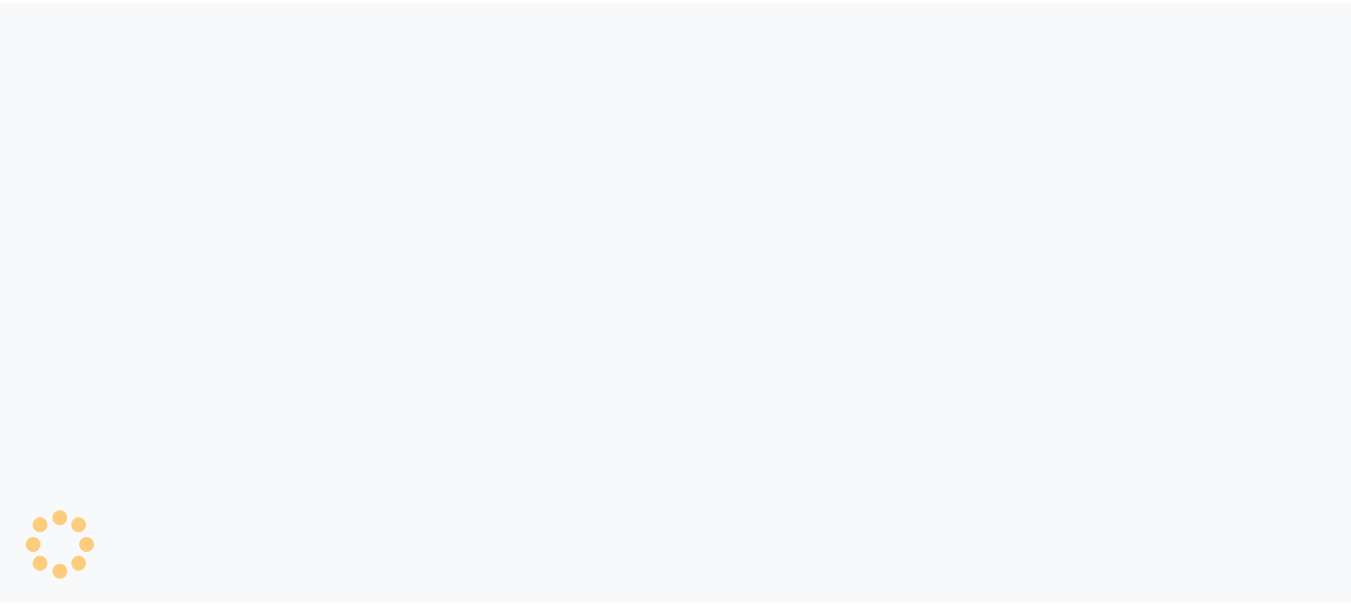 scroll, scrollTop: 0, scrollLeft: 0, axis: both 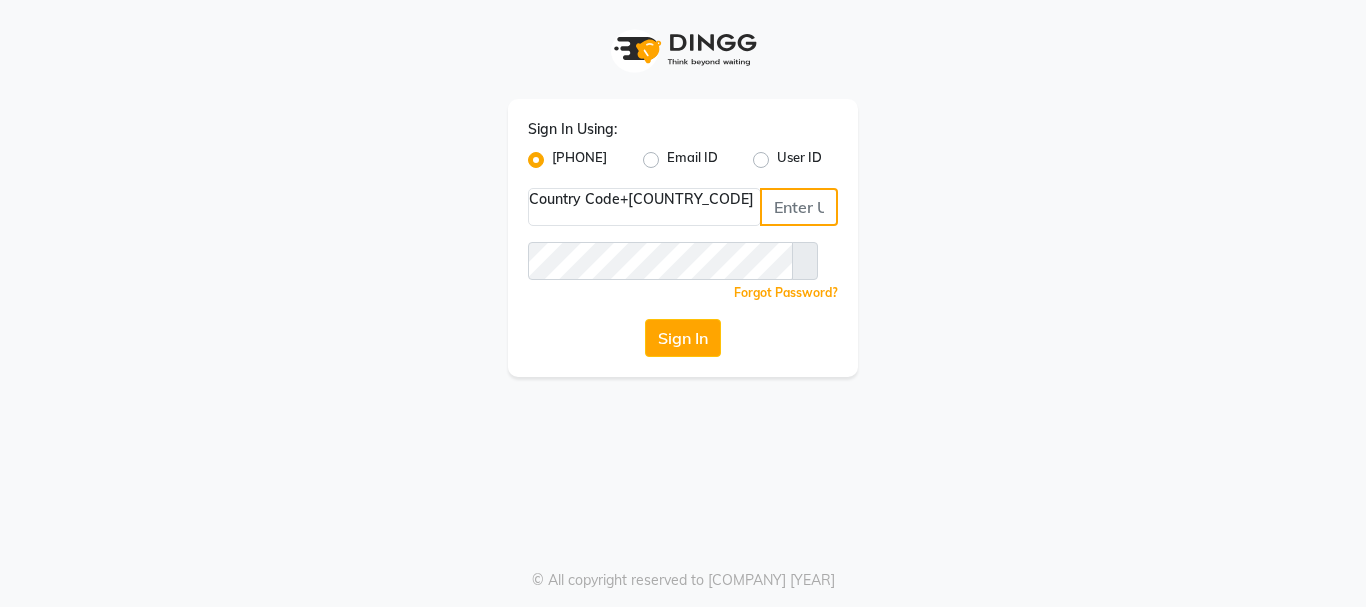 type on "[PHONE]" 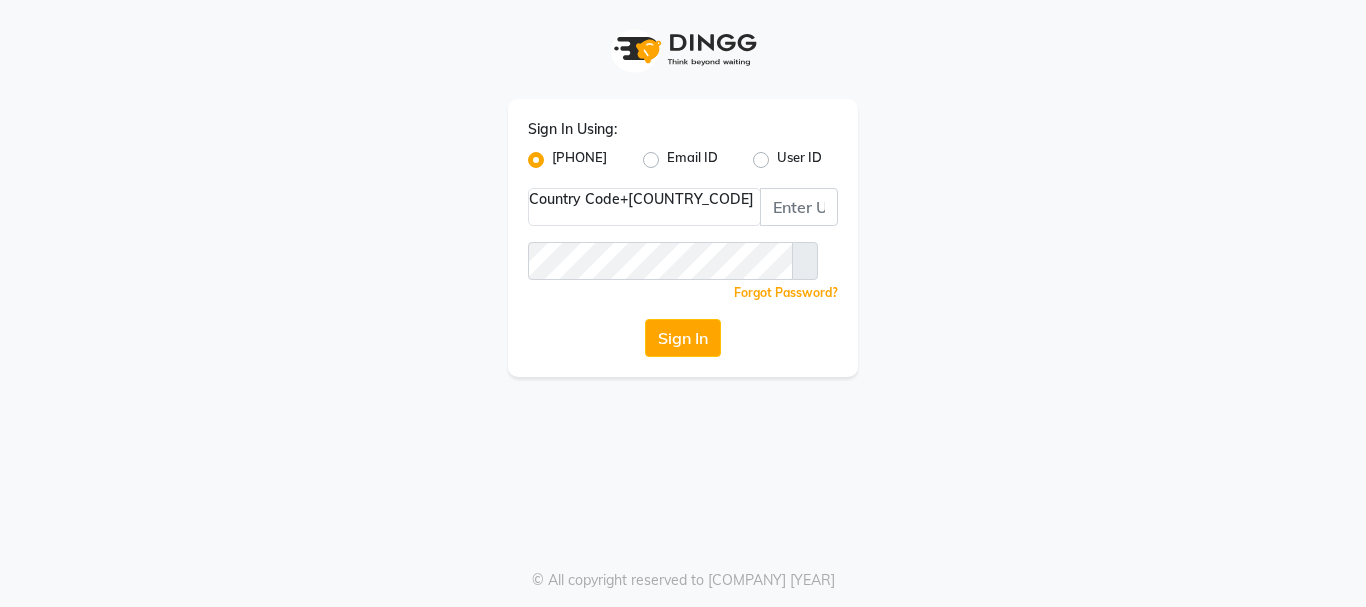 click on "User ID" at bounding box center [799, 160] 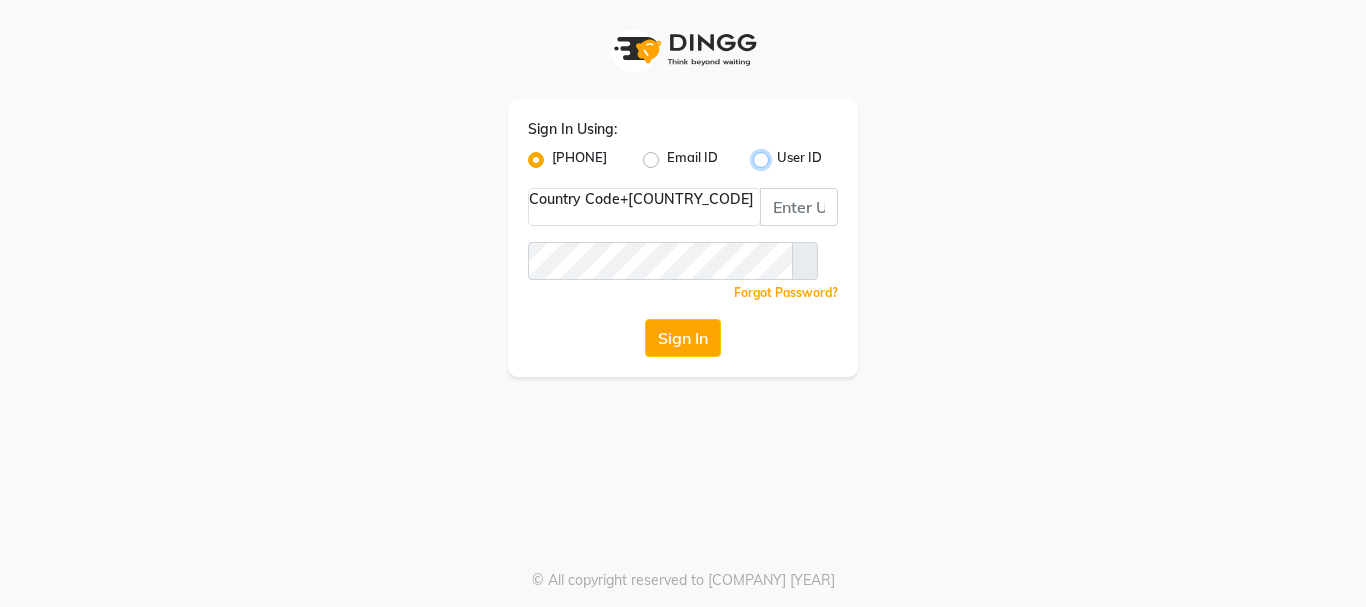click on "User ID" at bounding box center (783, 154) 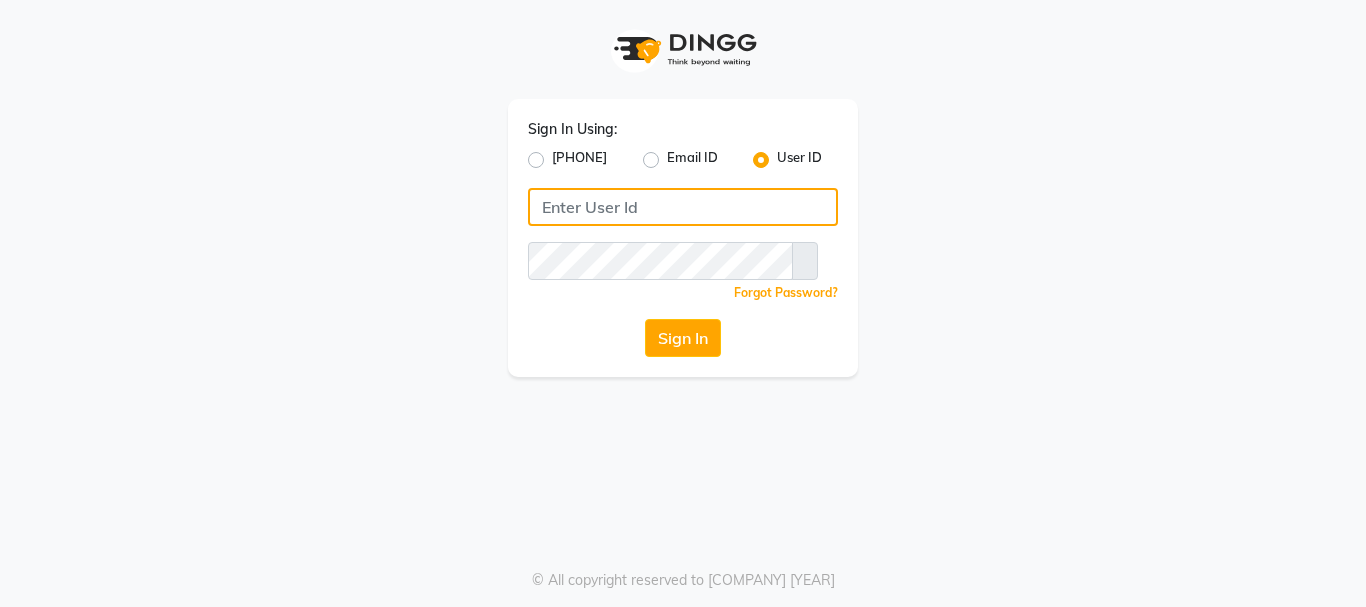 click at bounding box center (683, 207) 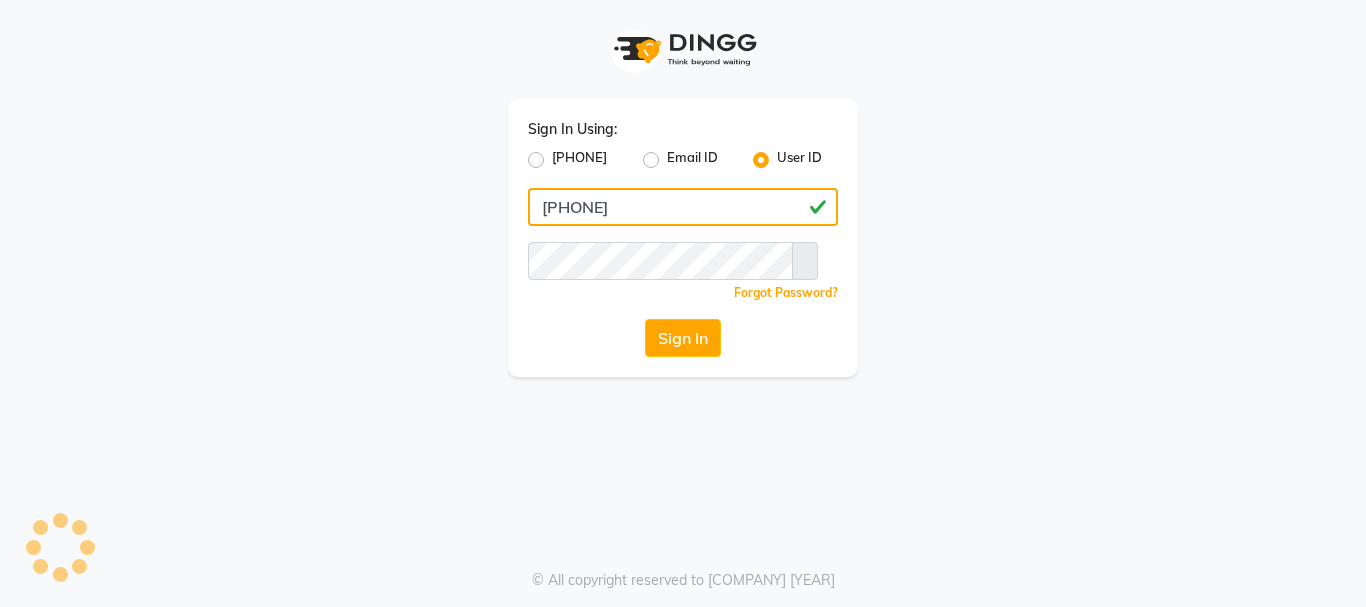 type on "[PHONE]" 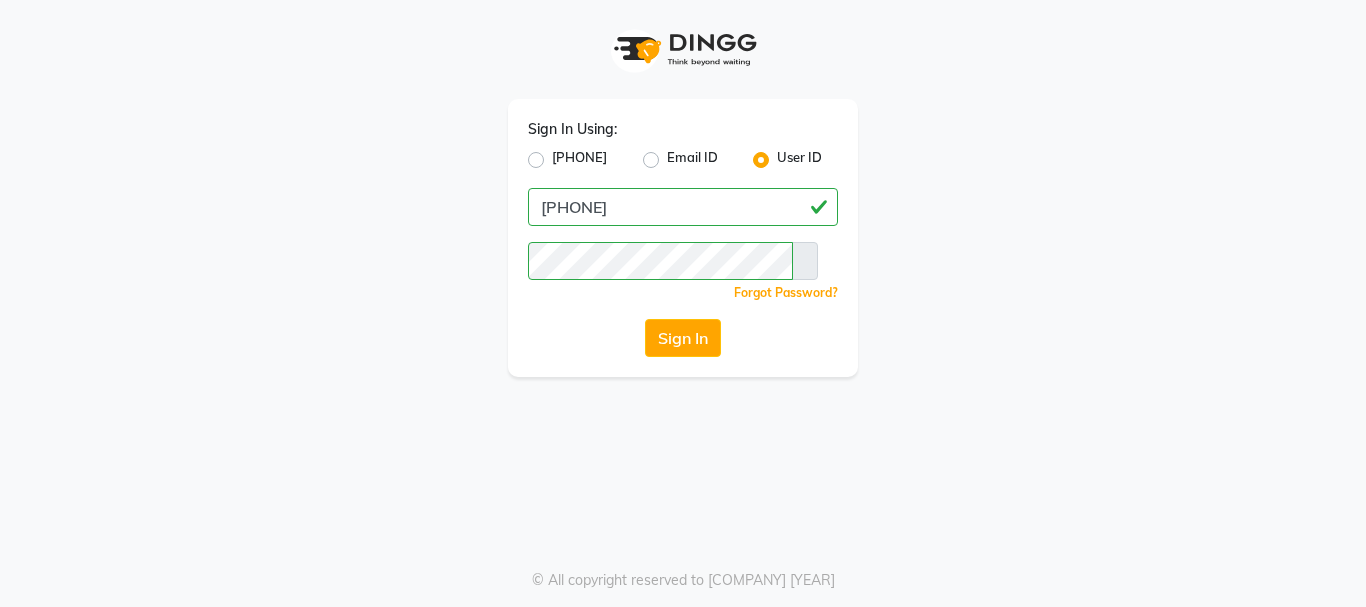 click at bounding box center [805, 261] 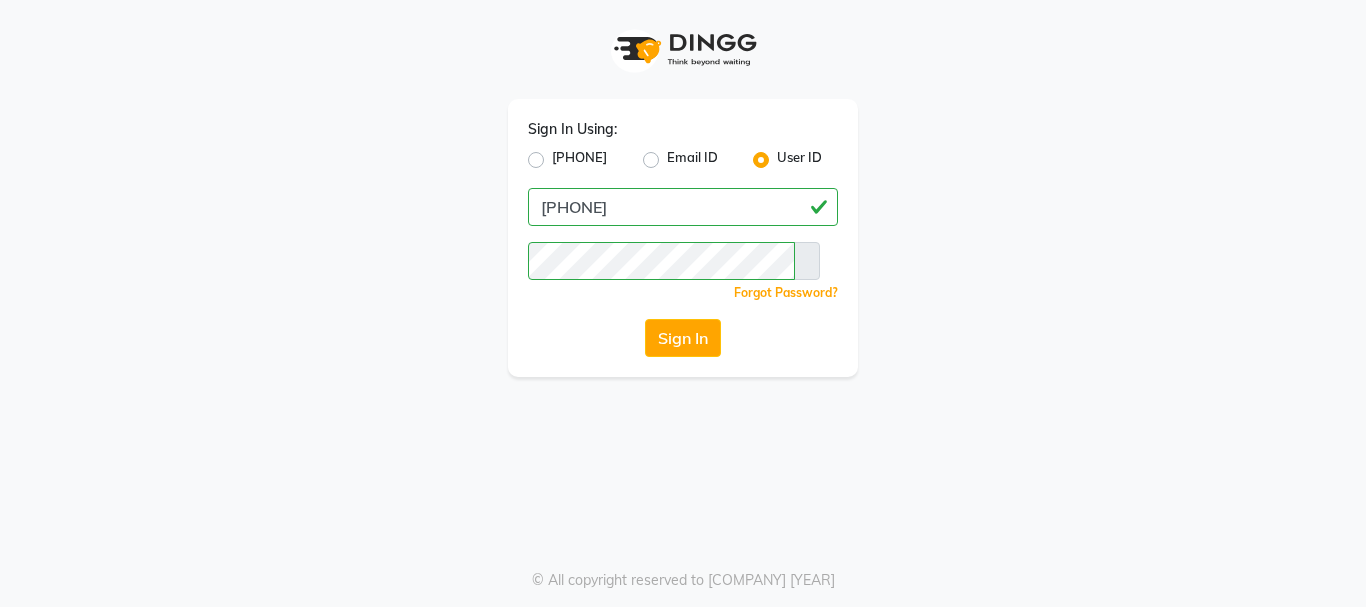 click on "Forgot Password?" at bounding box center (786, 292) 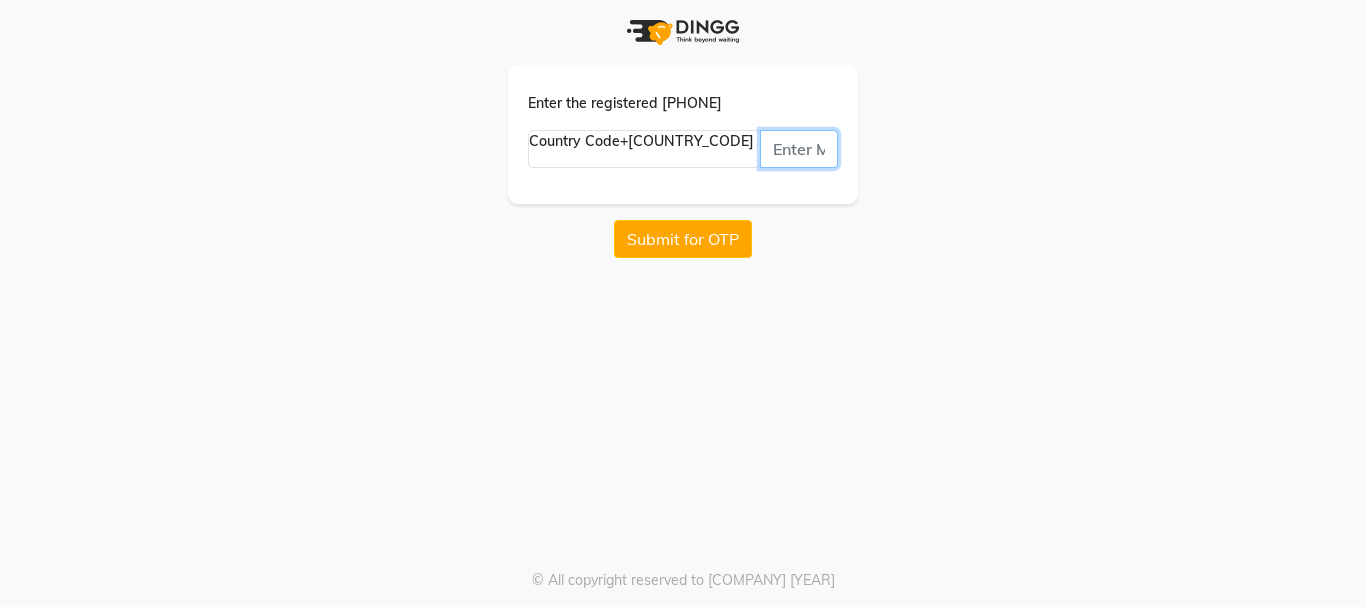 click at bounding box center [799, 149] 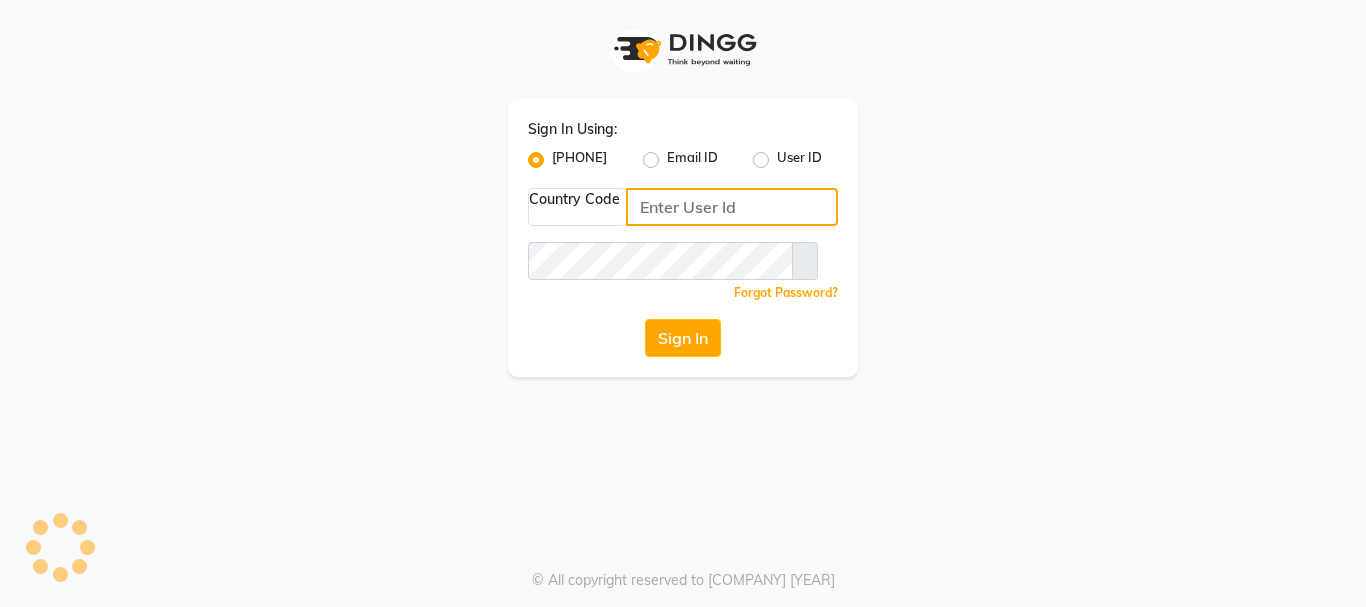 type on "[PHONE]" 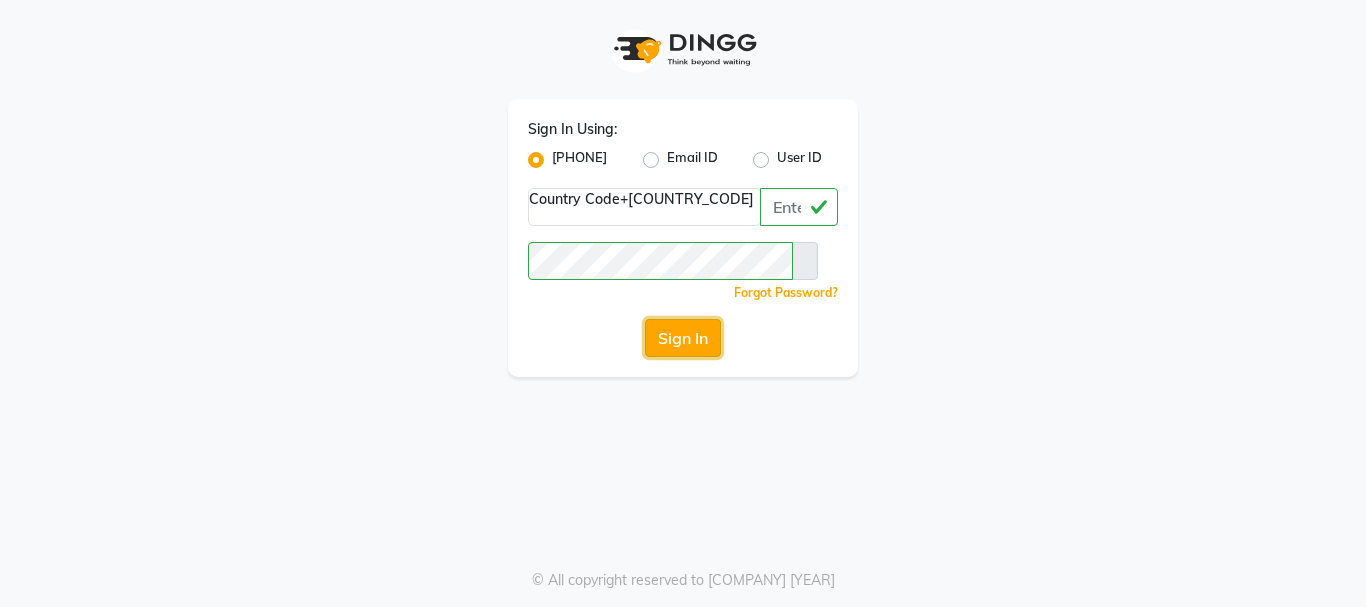 click on "Sign In" at bounding box center [683, 338] 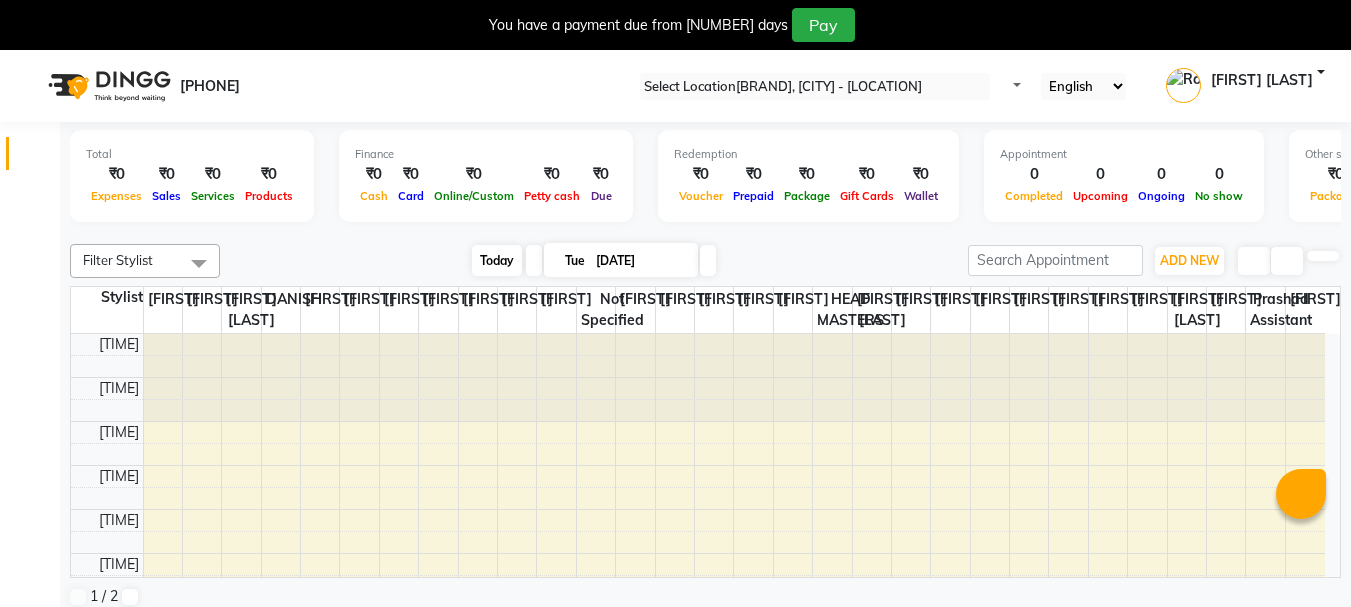 scroll, scrollTop: 0, scrollLeft: 0, axis: both 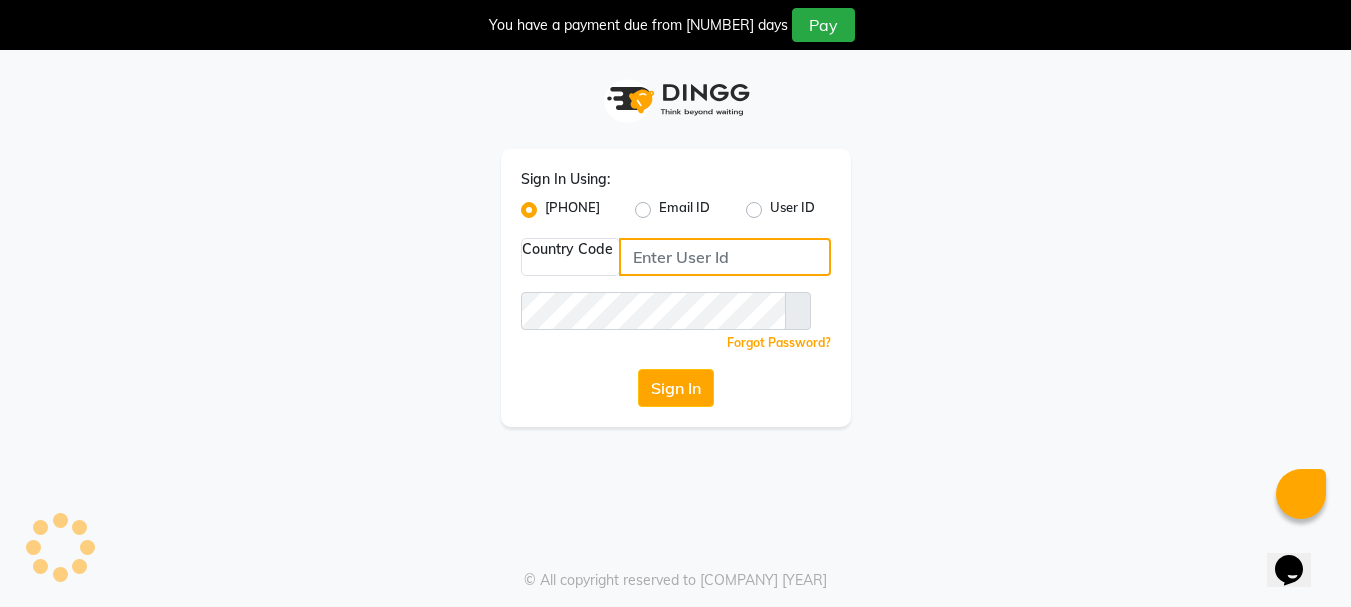 type on "[PHONE]" 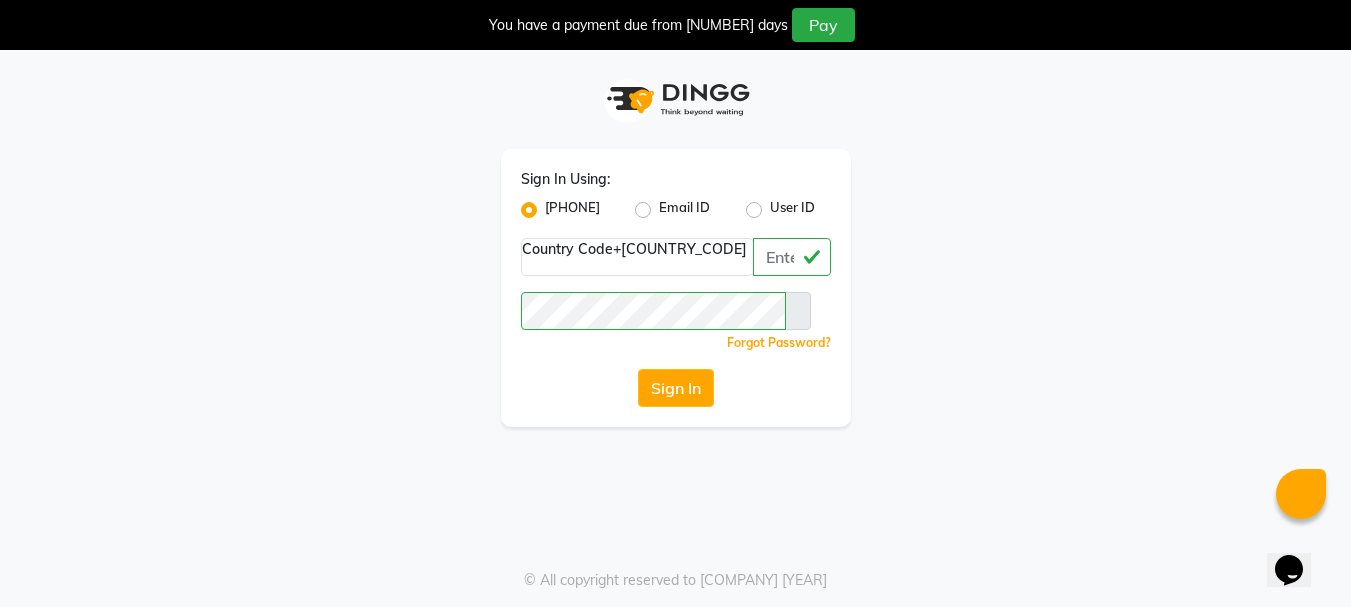 click on "User ID" at bounding box center (792, 210) 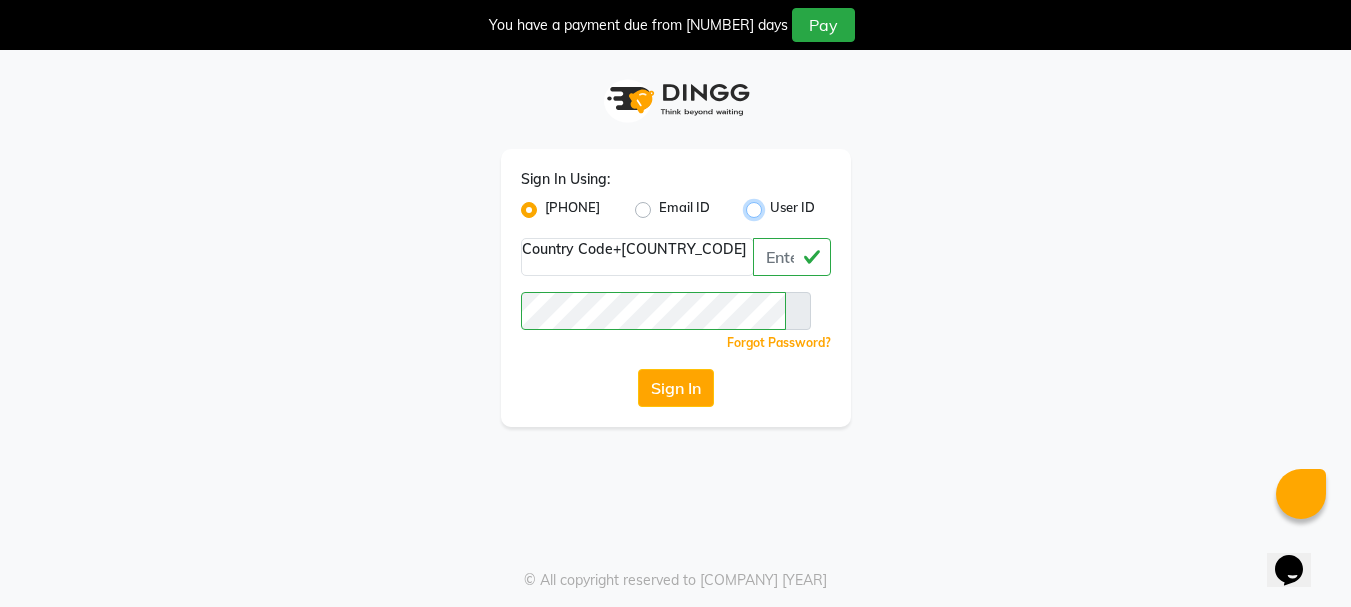 click on "User ID" at bounding box center (776, 204) 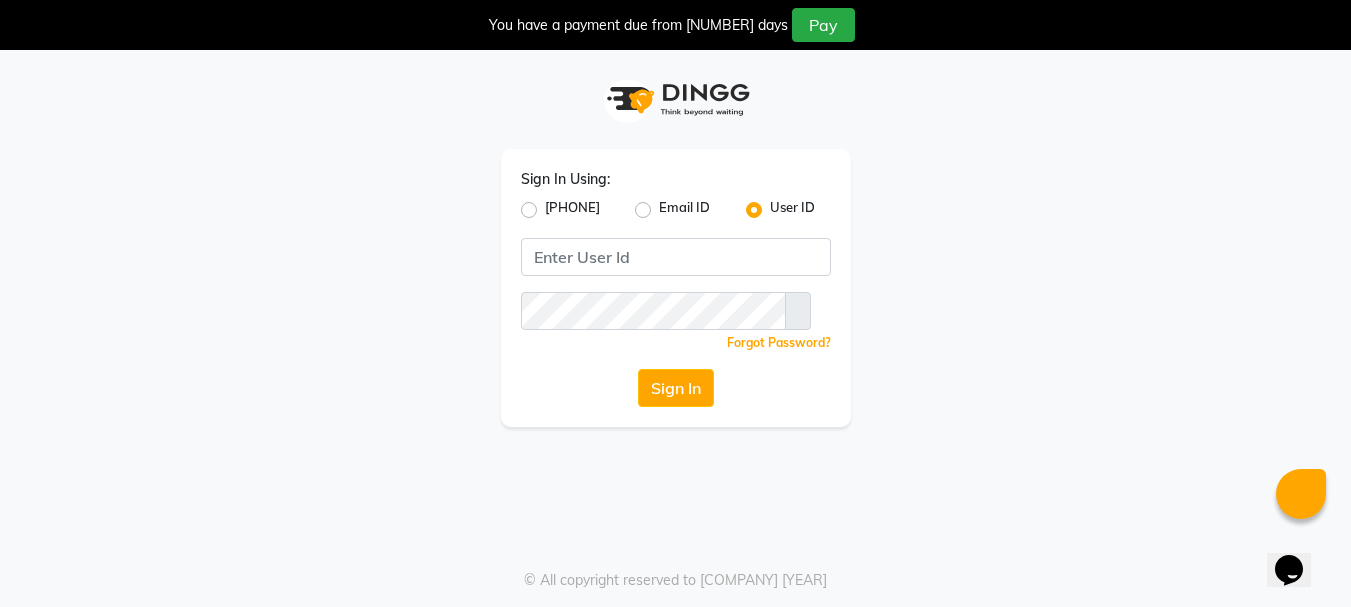 click on "[PHONE]" at bounding box center (572, 210) 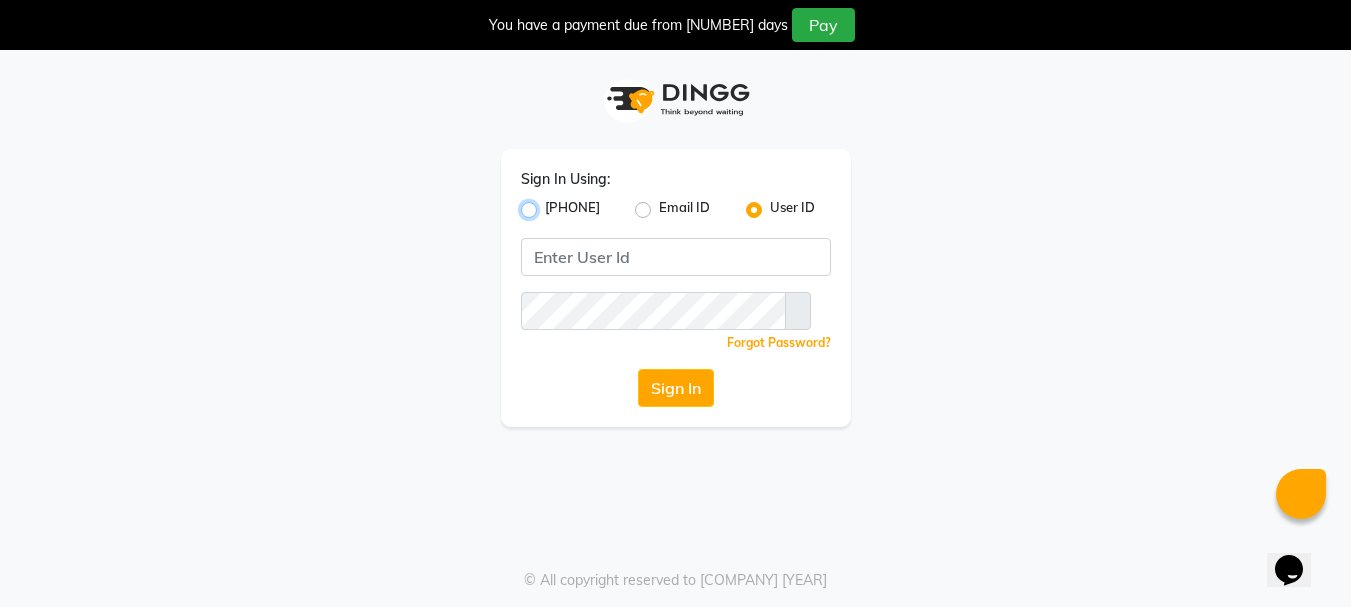 click on "[PHONE]" at bounding box center (551, 204) 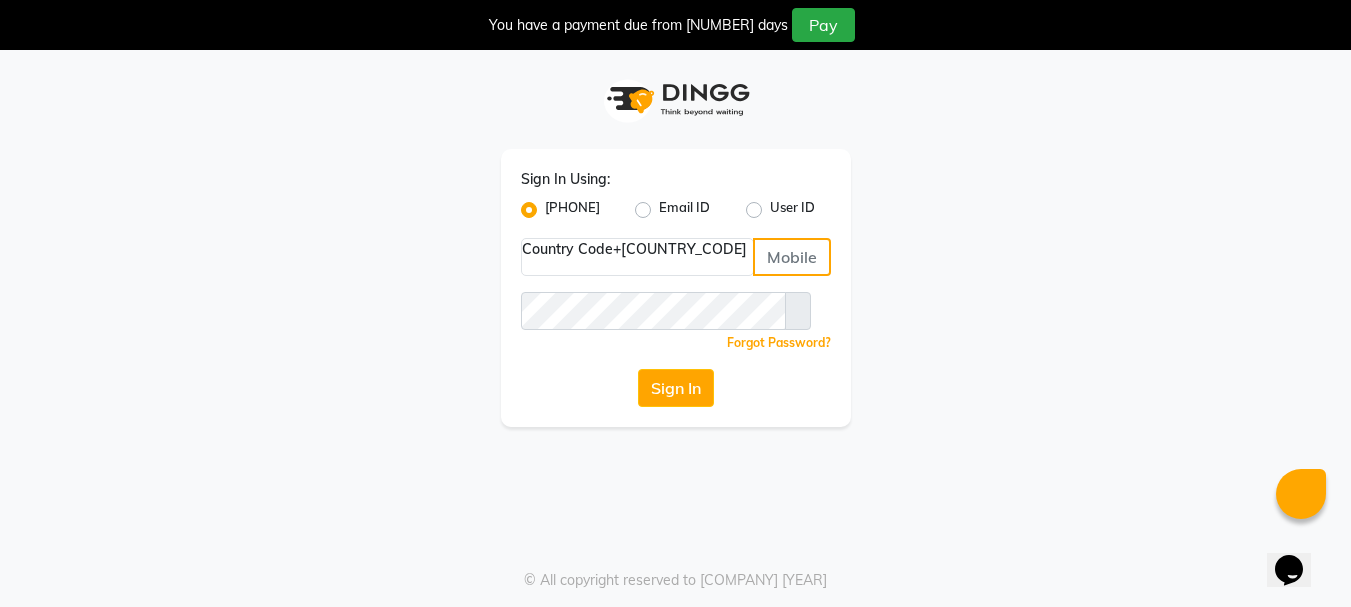 click at bounding box center (792, 257) 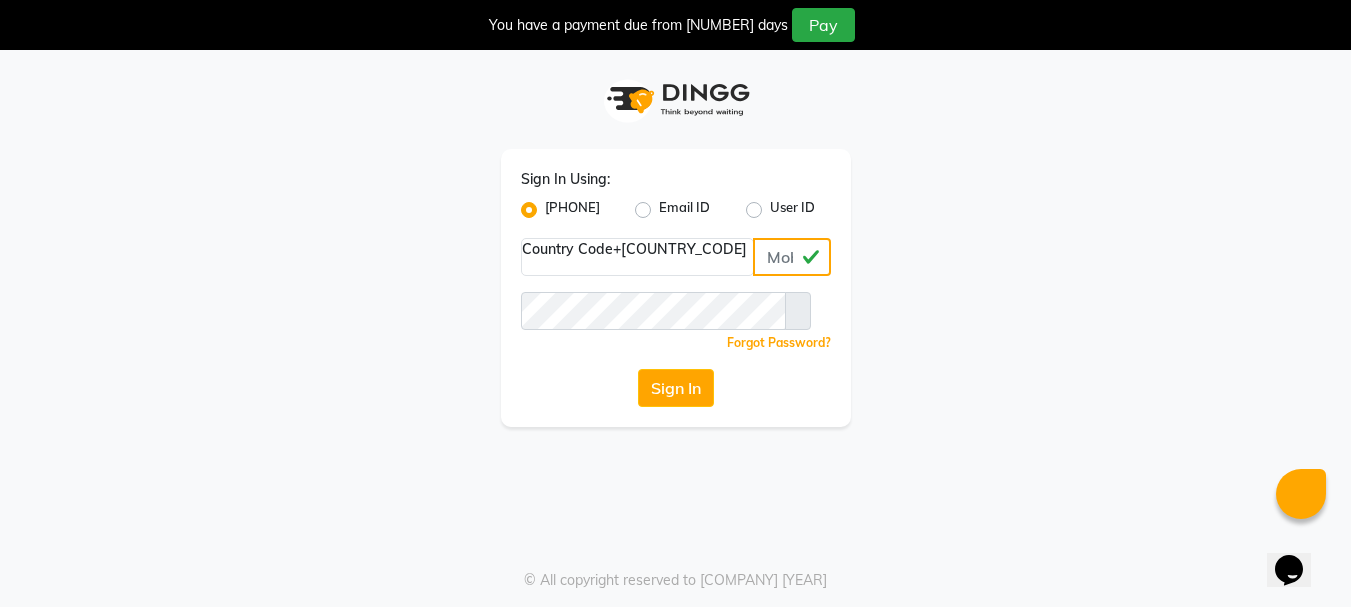 type on "[PHONE]" 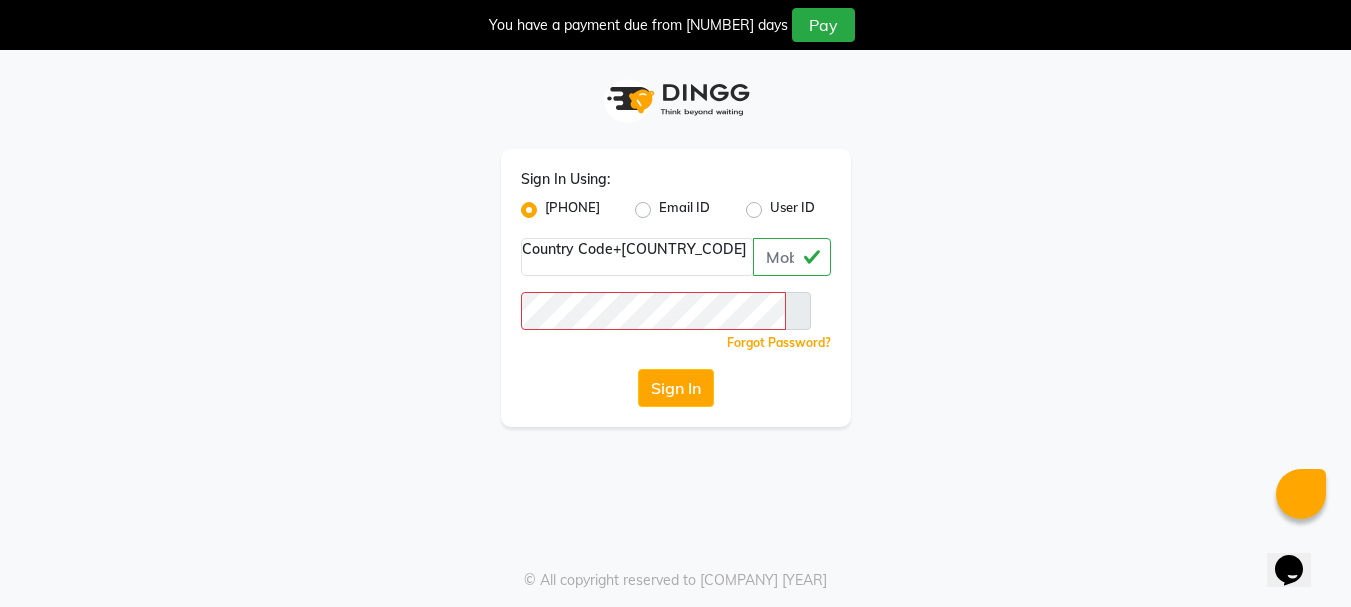 click at bounding box center (798, 311) 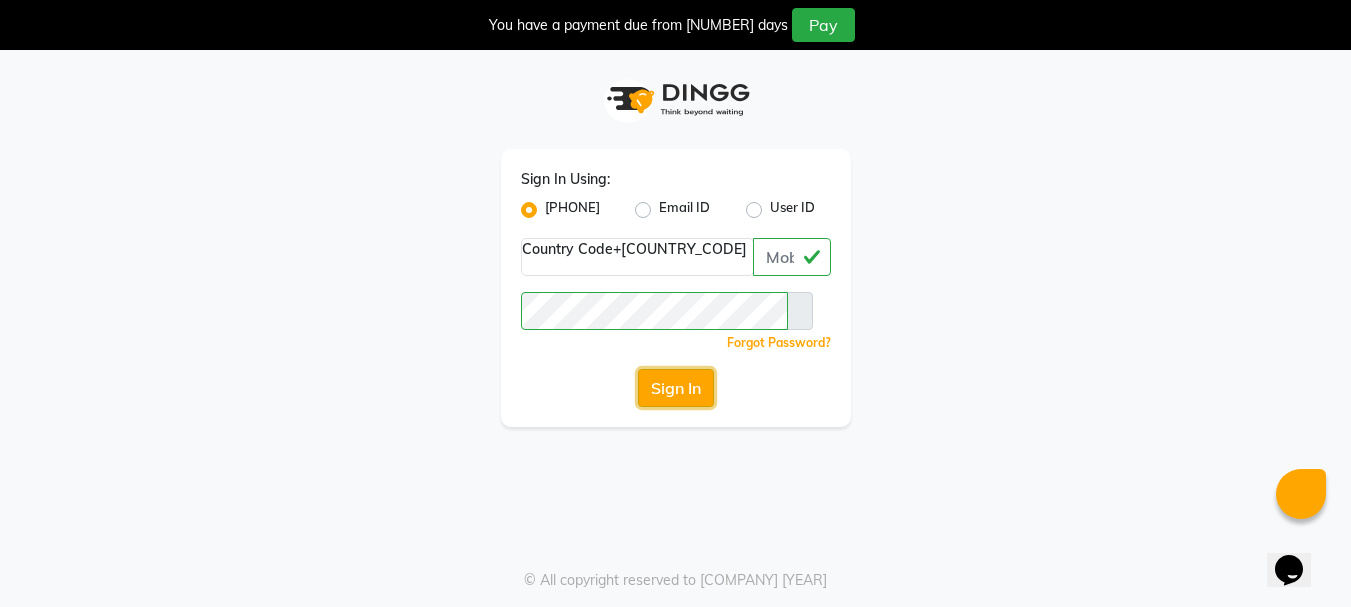 click on "Sign In" at bounding box center (676, 388) 